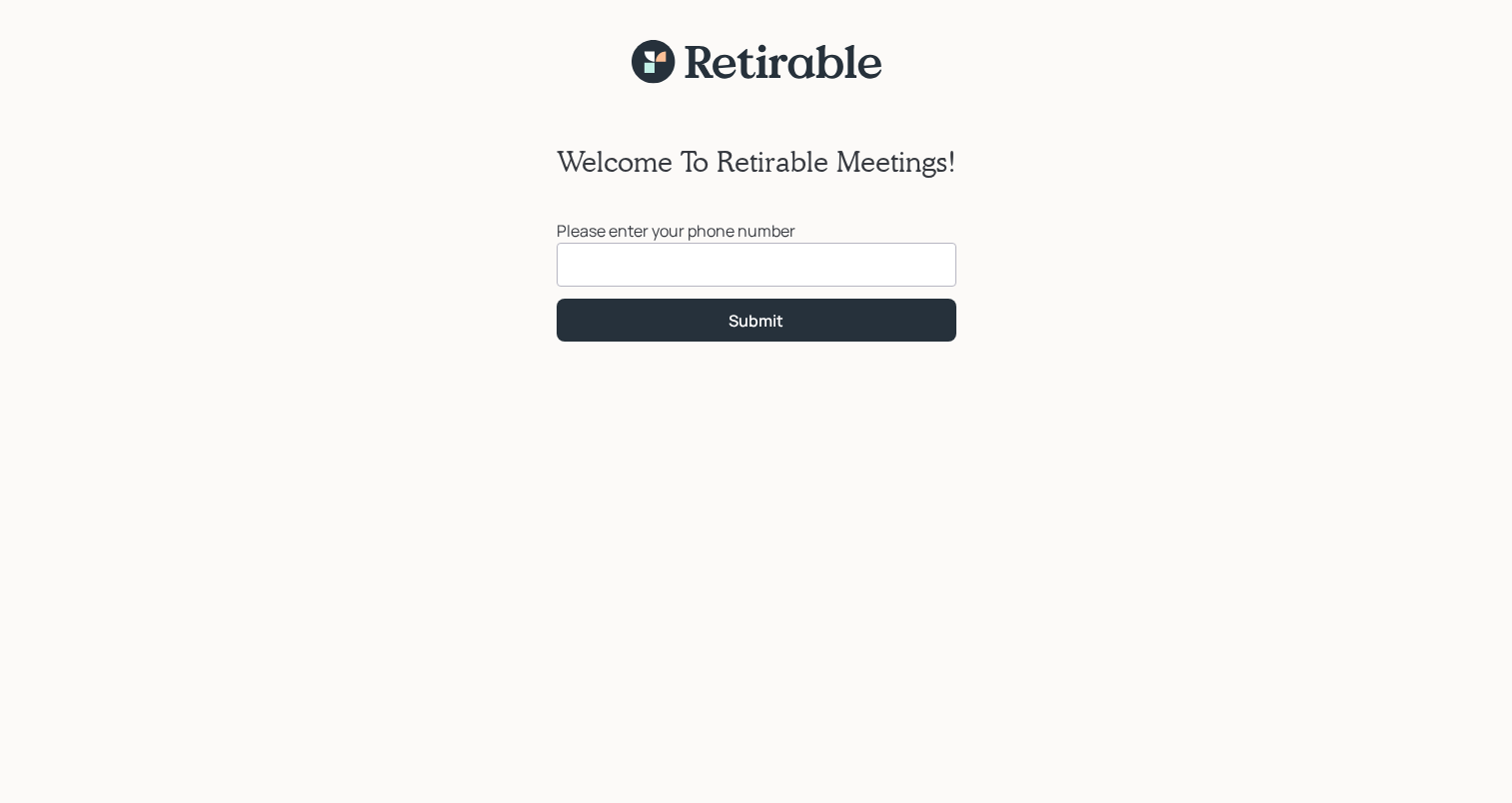 scroll, scrollTop: 0, scrollLeft: 0, axis: both 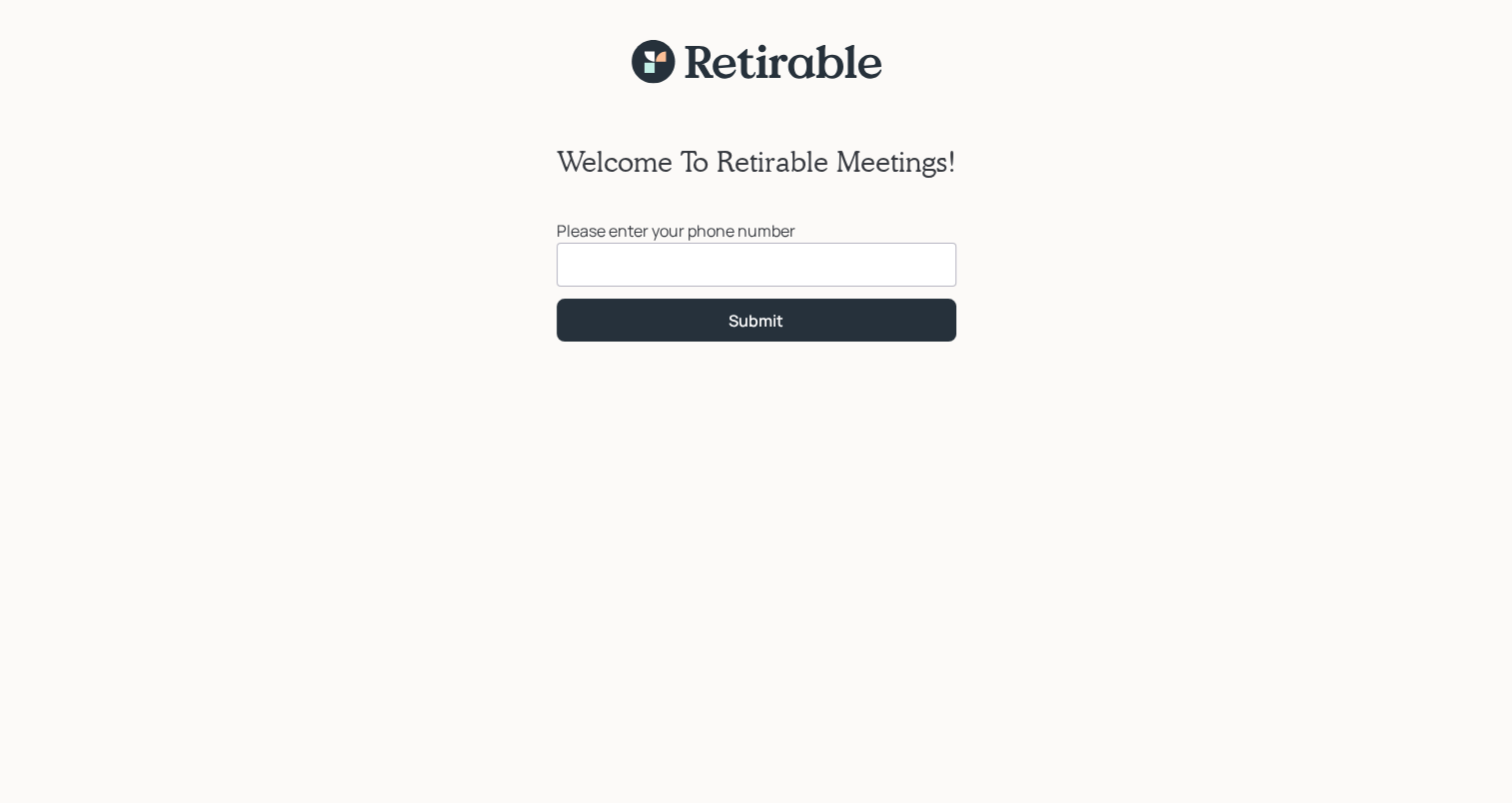 click at bounding box center [756, 265] 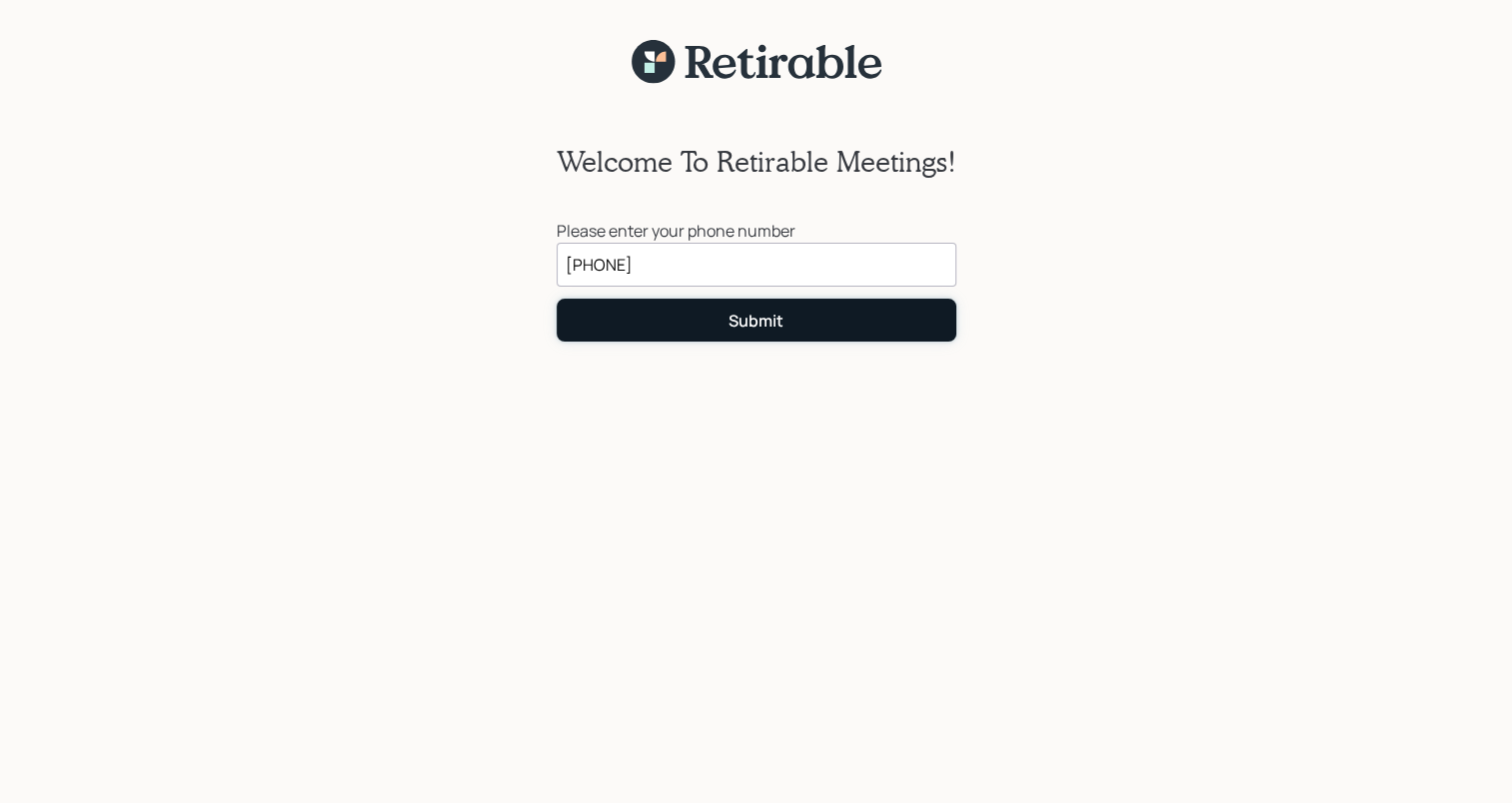click on "Submit" at bounding box center (756, 321) 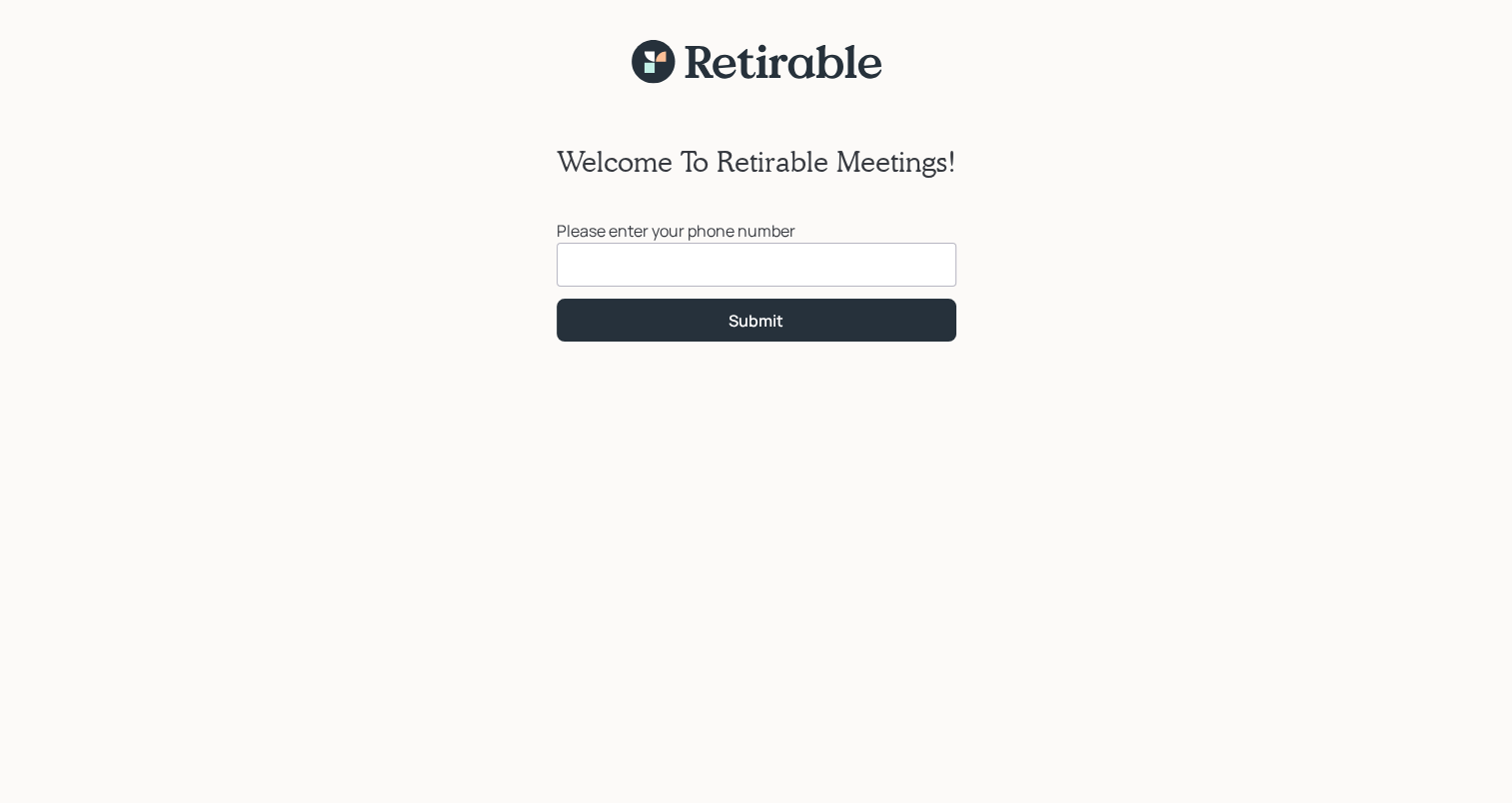 click at bounding box center [756, 265] 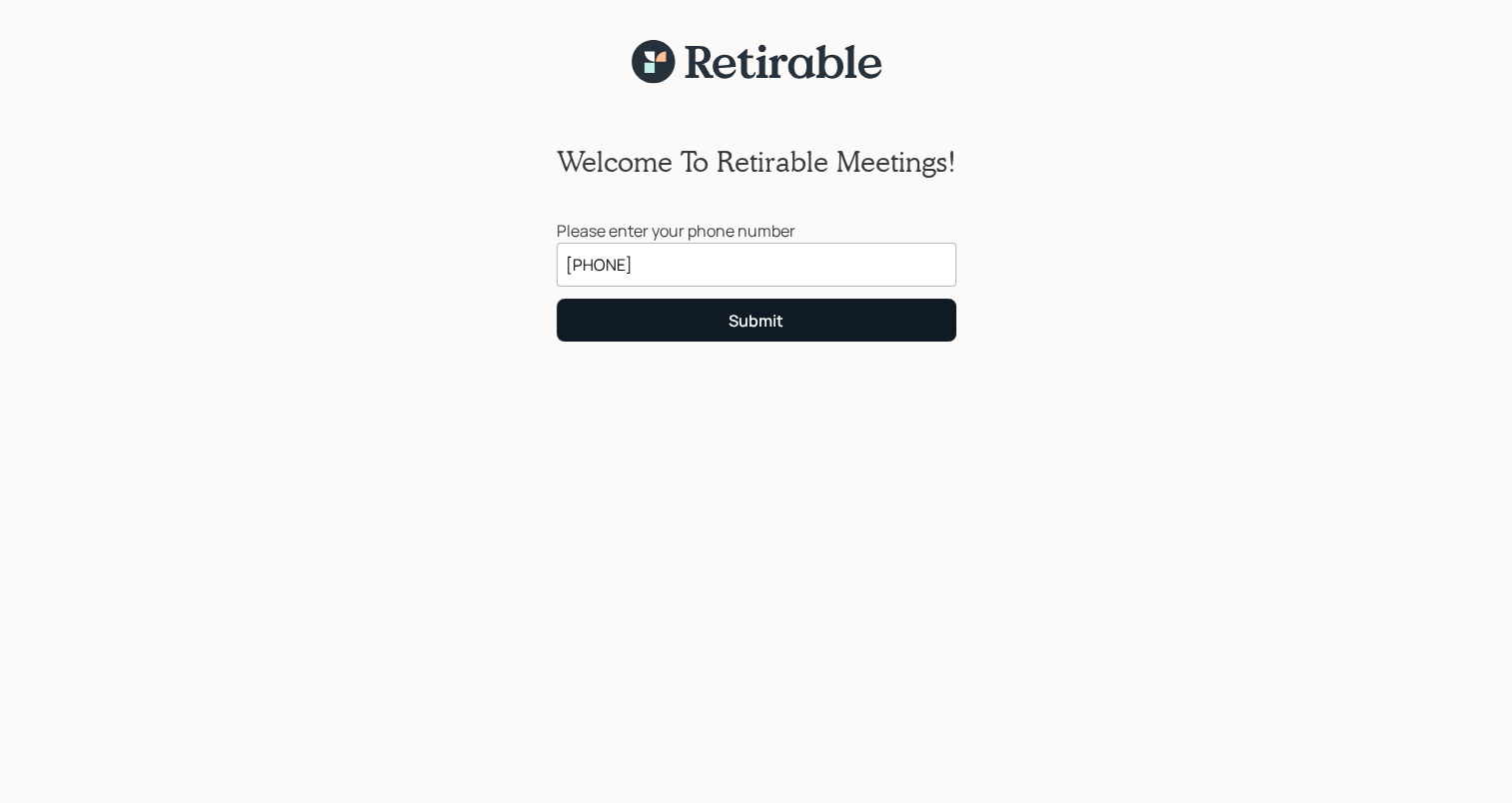 type on "[PHONE]" 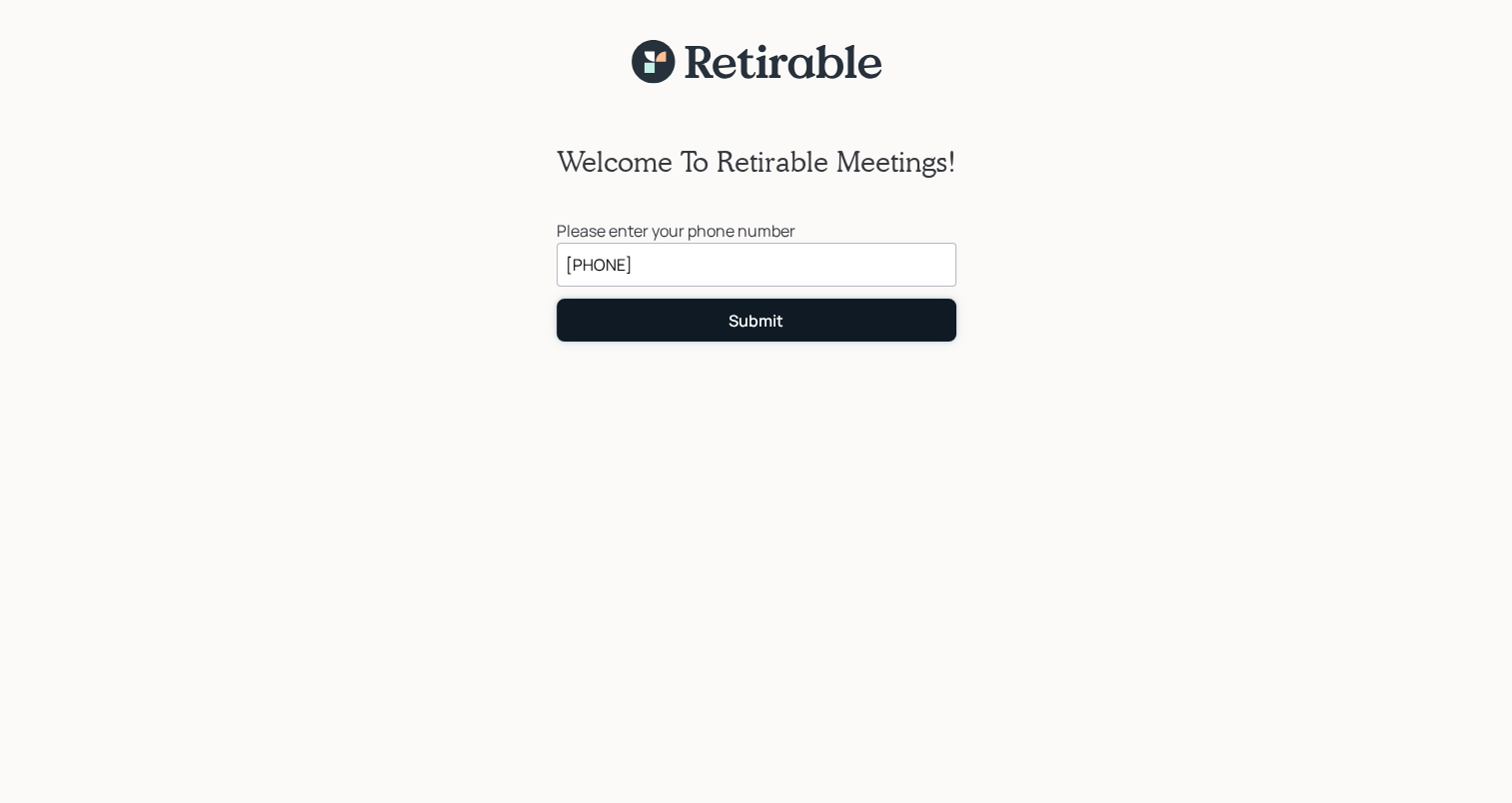 click on "Submit" at bounding box center [756, 321] 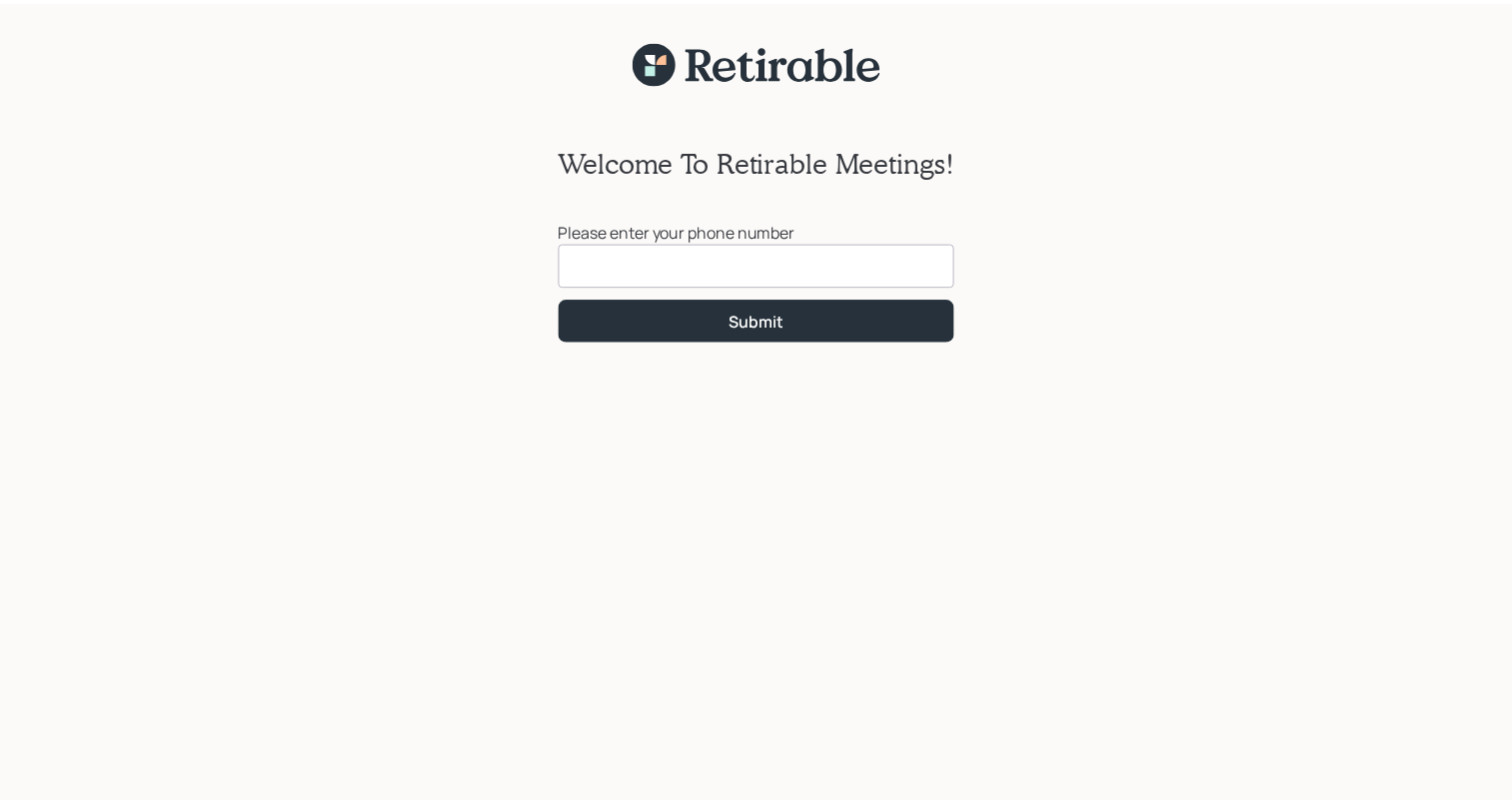 scroll, scrollTop: 0, scrollLeft: 0, axis: both 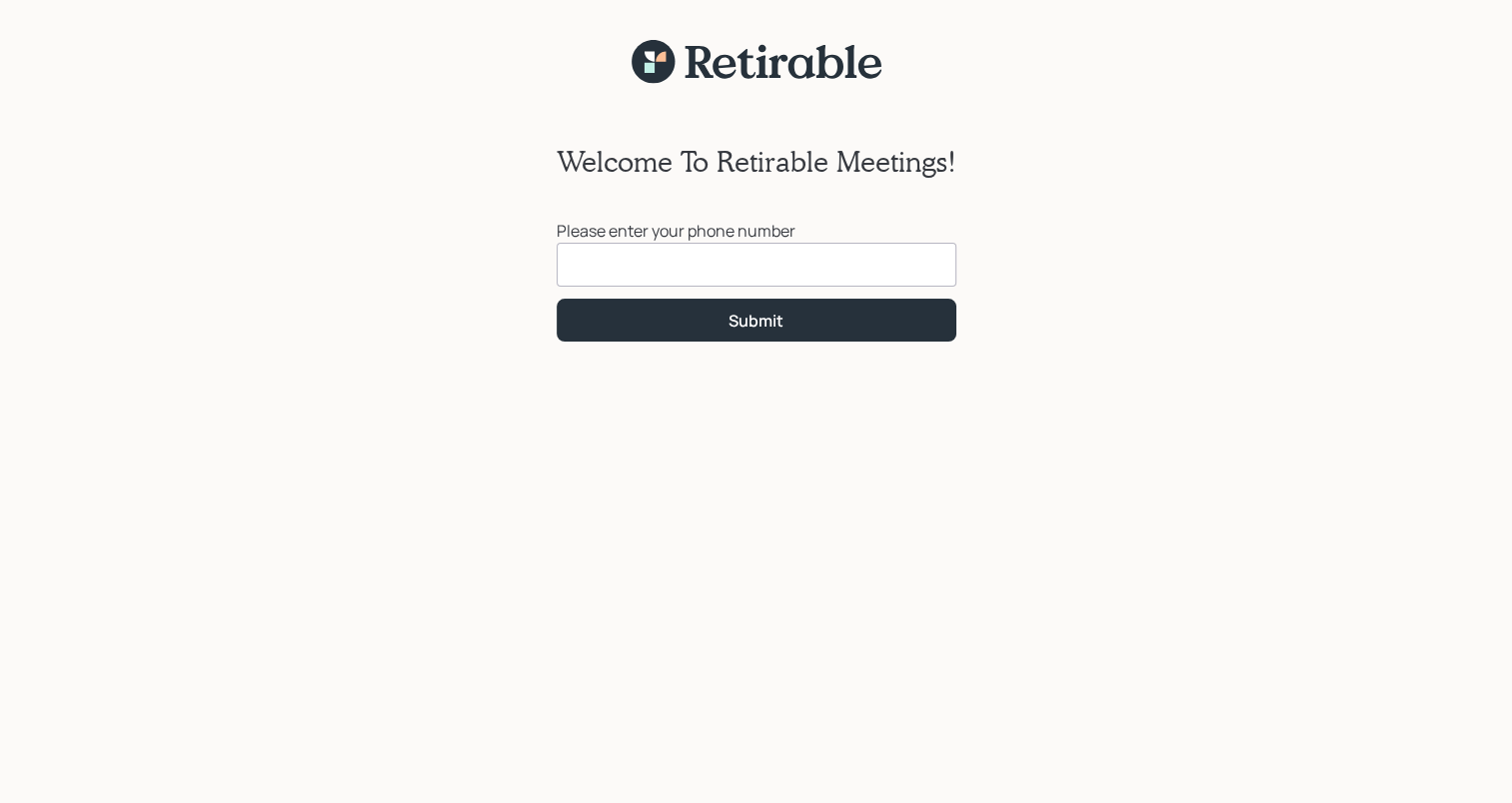 click at bounding box center [756, 265] 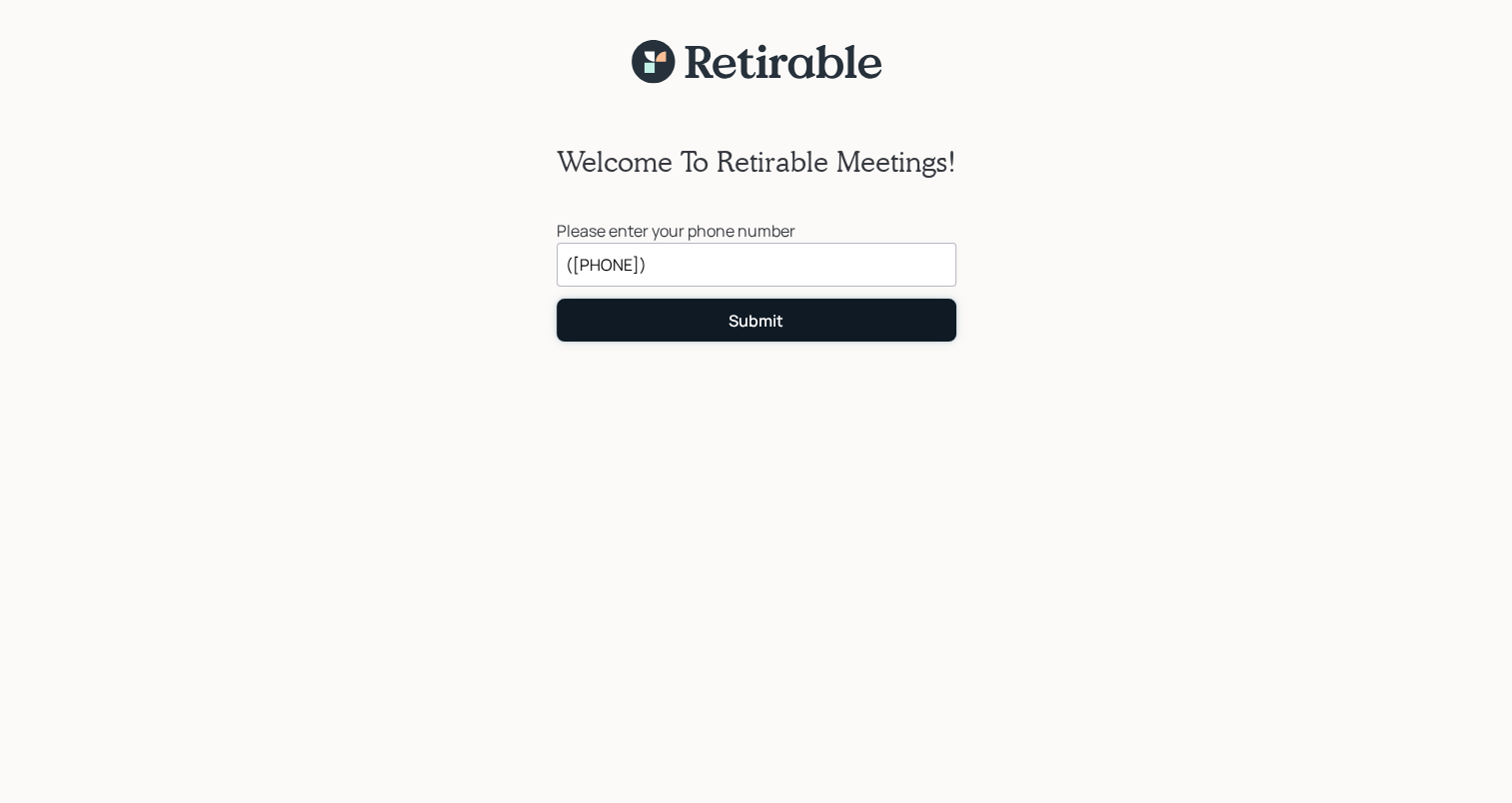 click on "Submit" at bounding box center (756, 321) 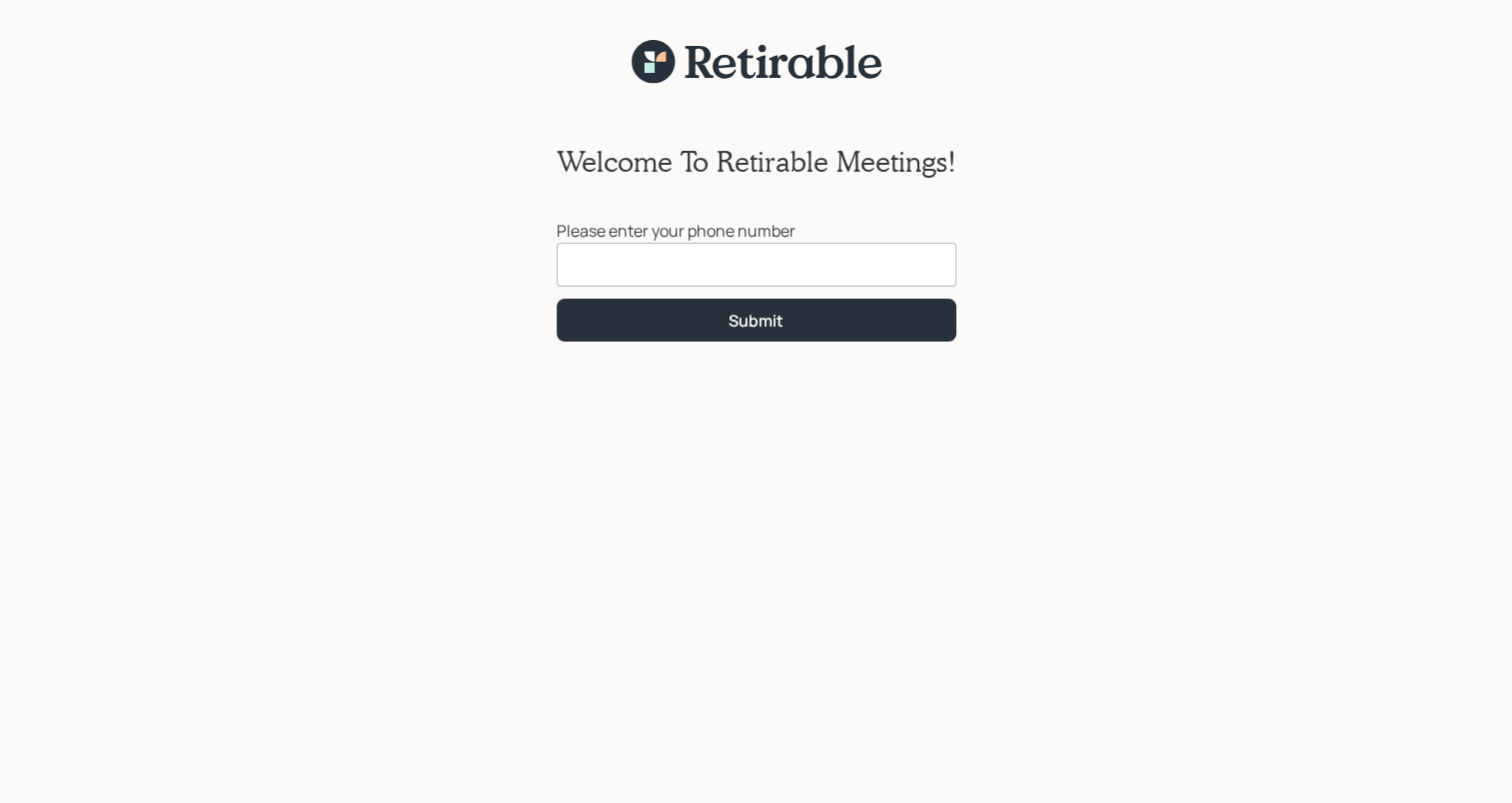 click at bounding box center (756, 265) 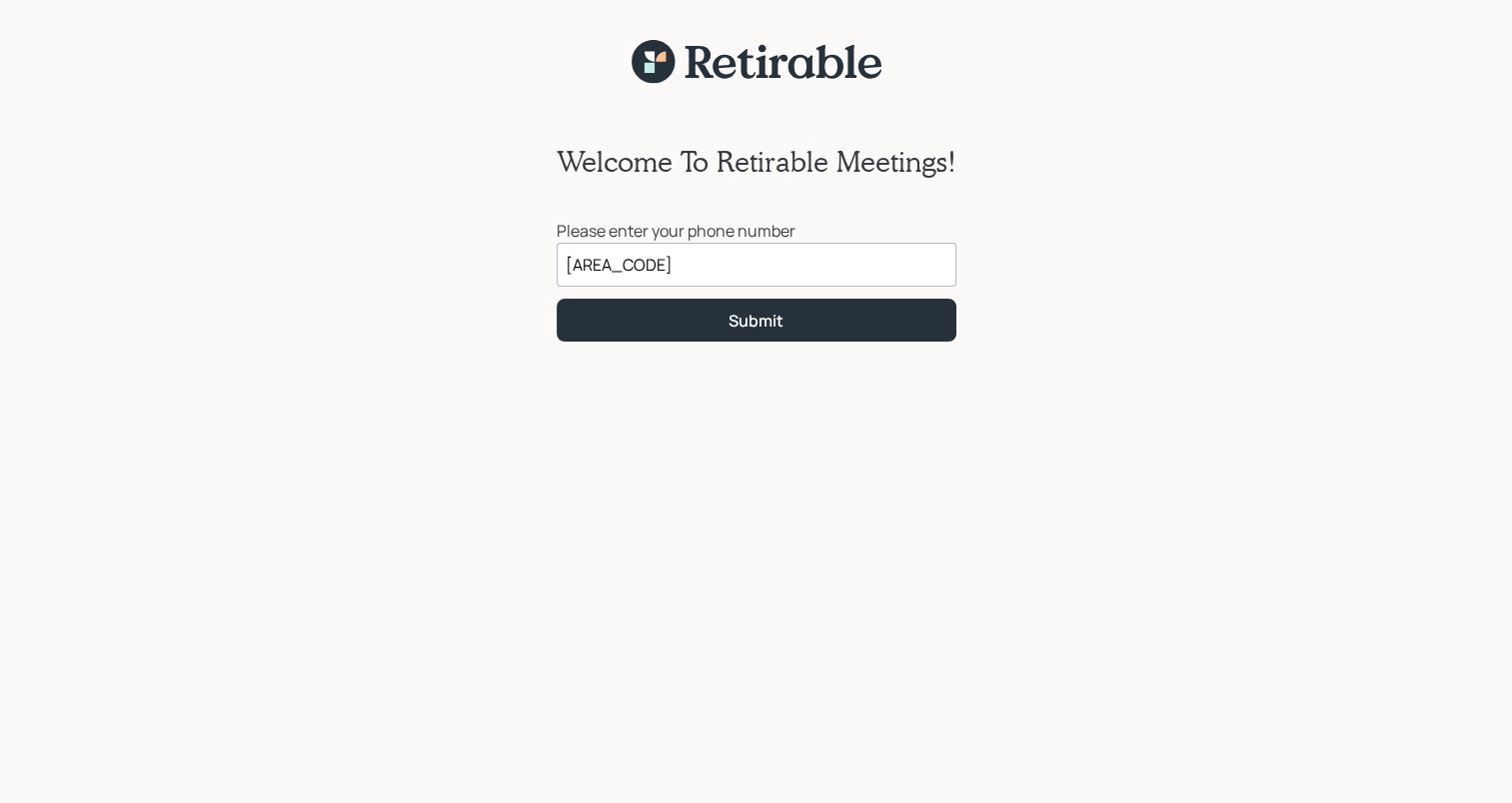 type on "([PHONE])" 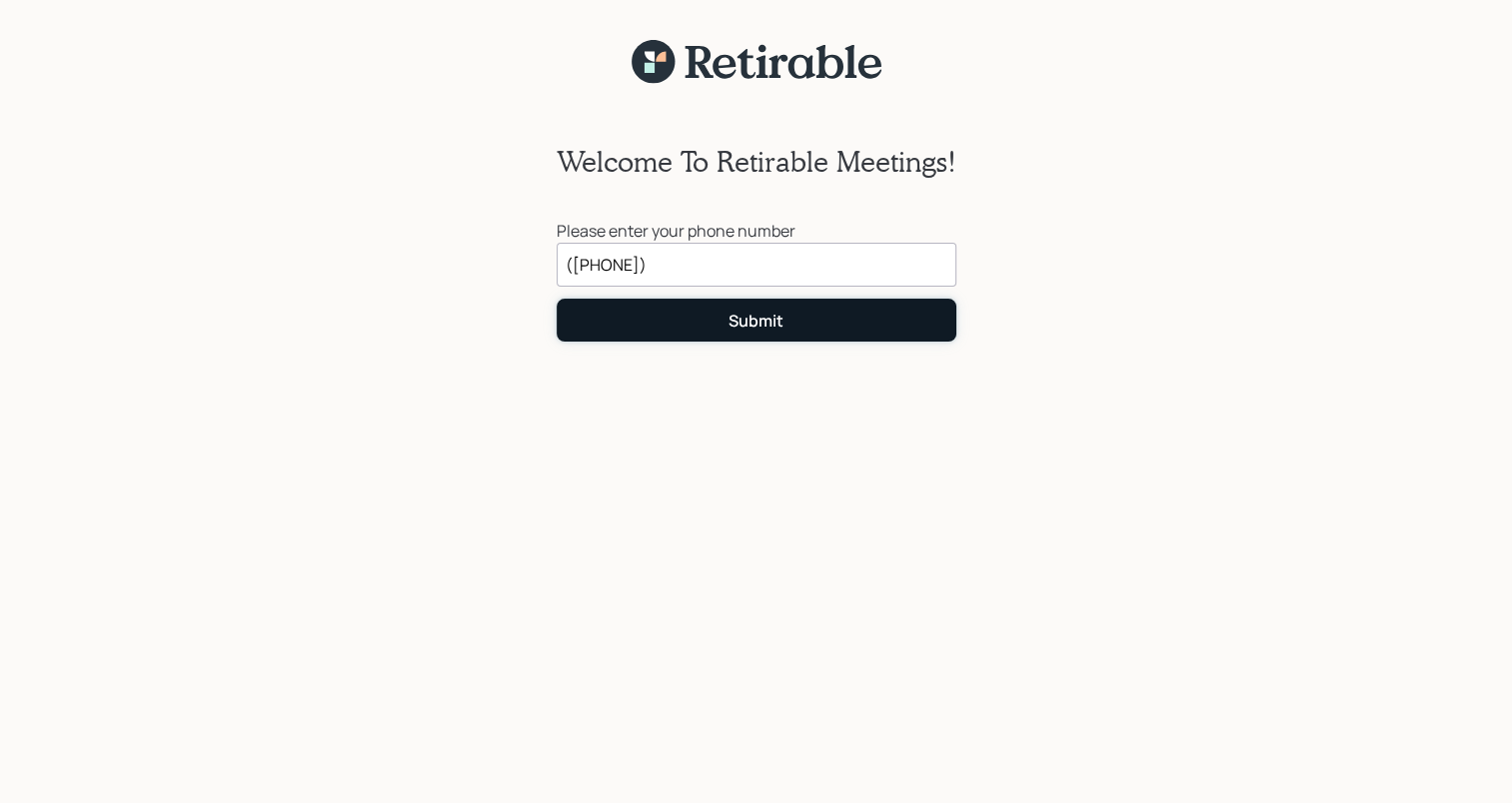 click on "Submit" at bounding box center [756, 321] 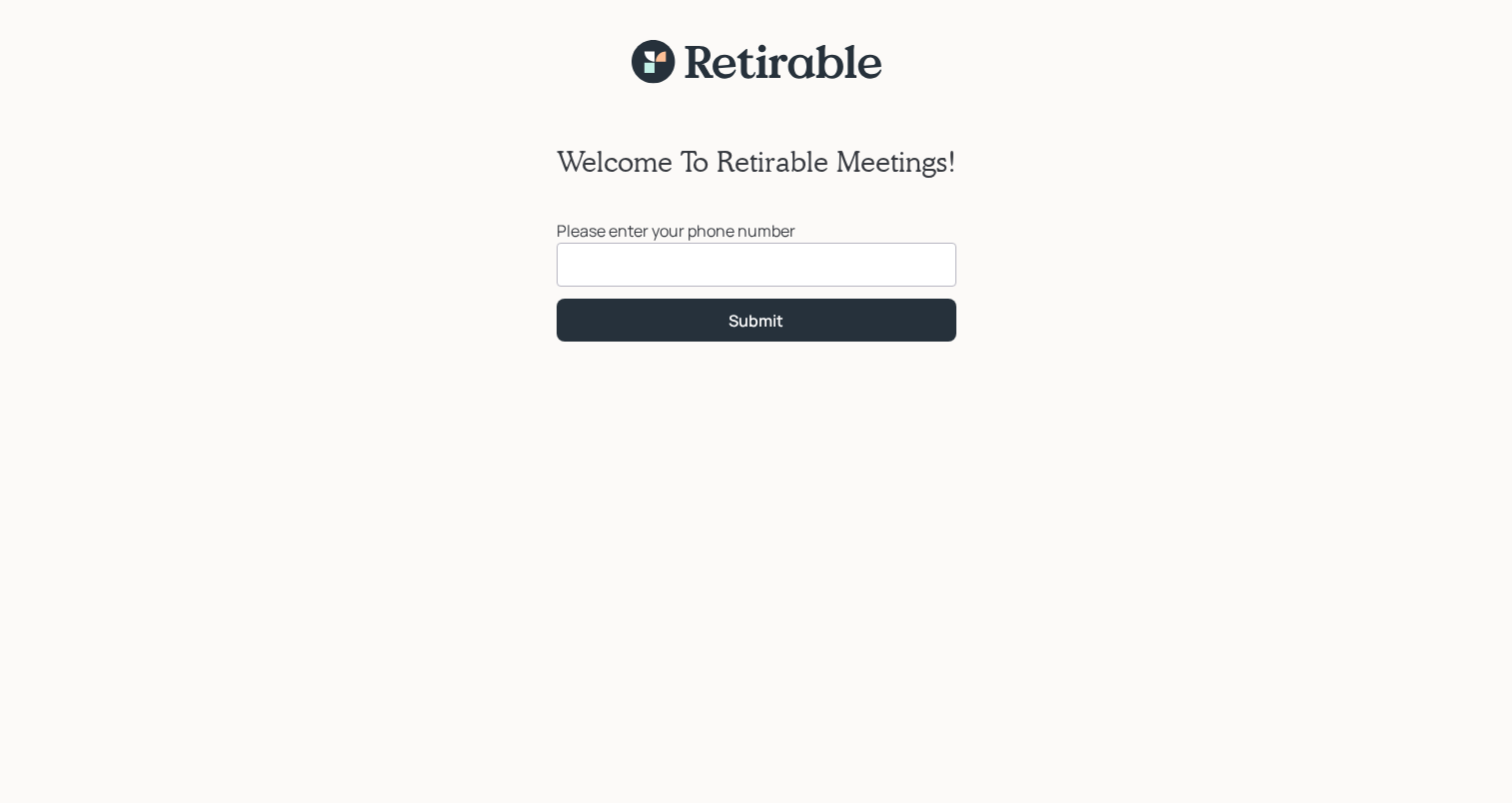 scroll, scrollTop: 0, scrollLeft: 0, axis: both 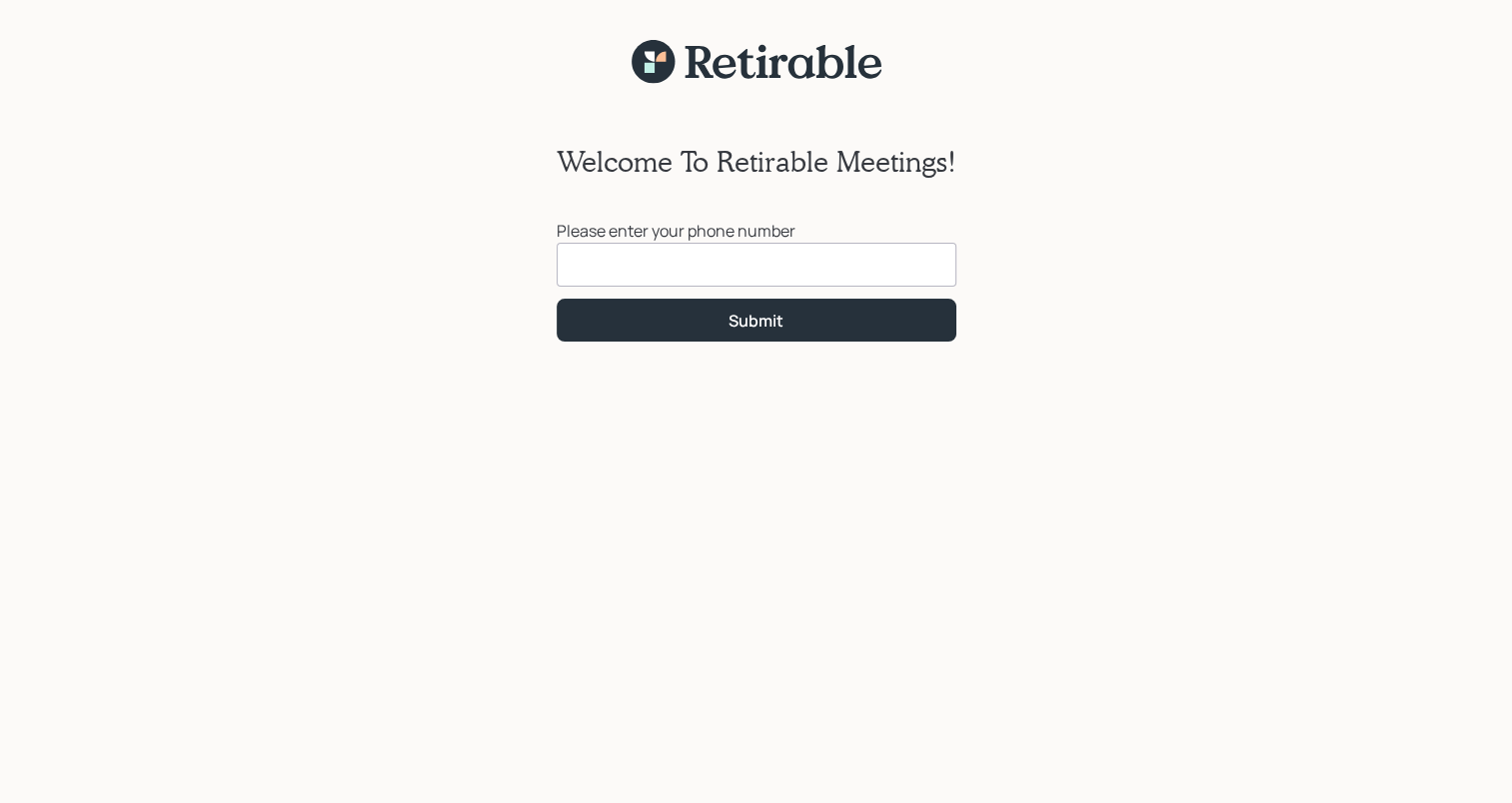 click at bounding box center (756, 265) 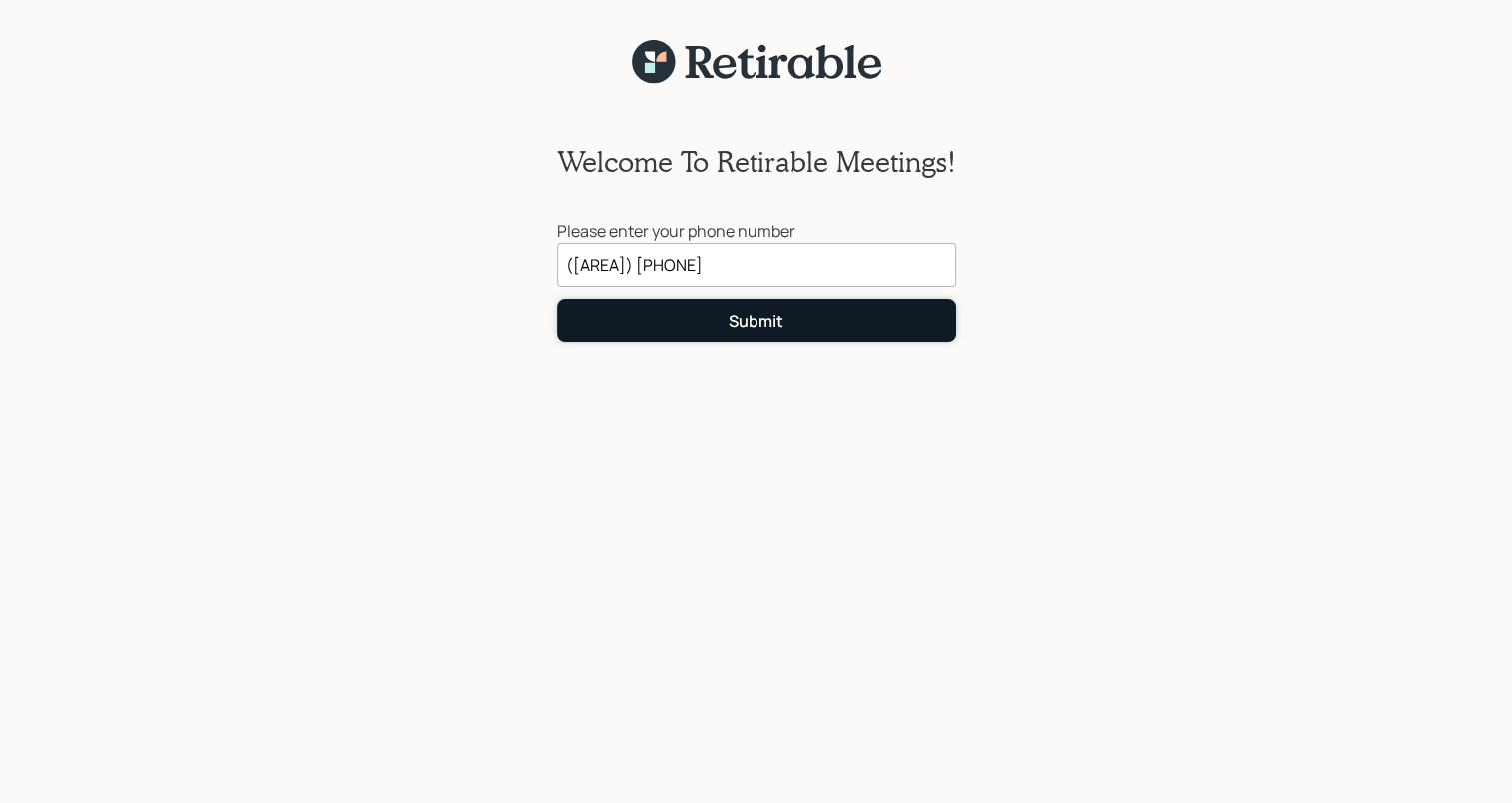 click on "Submit" at bounding box center (756, 321) 